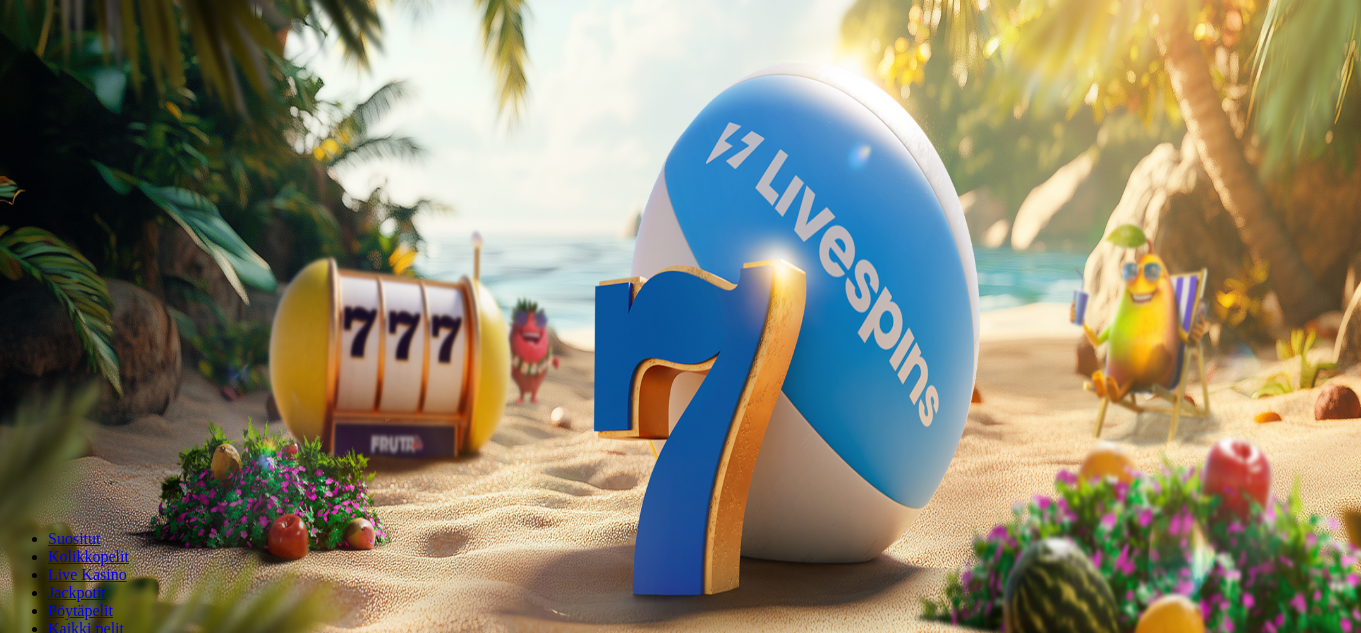 scroll, scrollTop: 0, scrollLeft: 0, axis: both 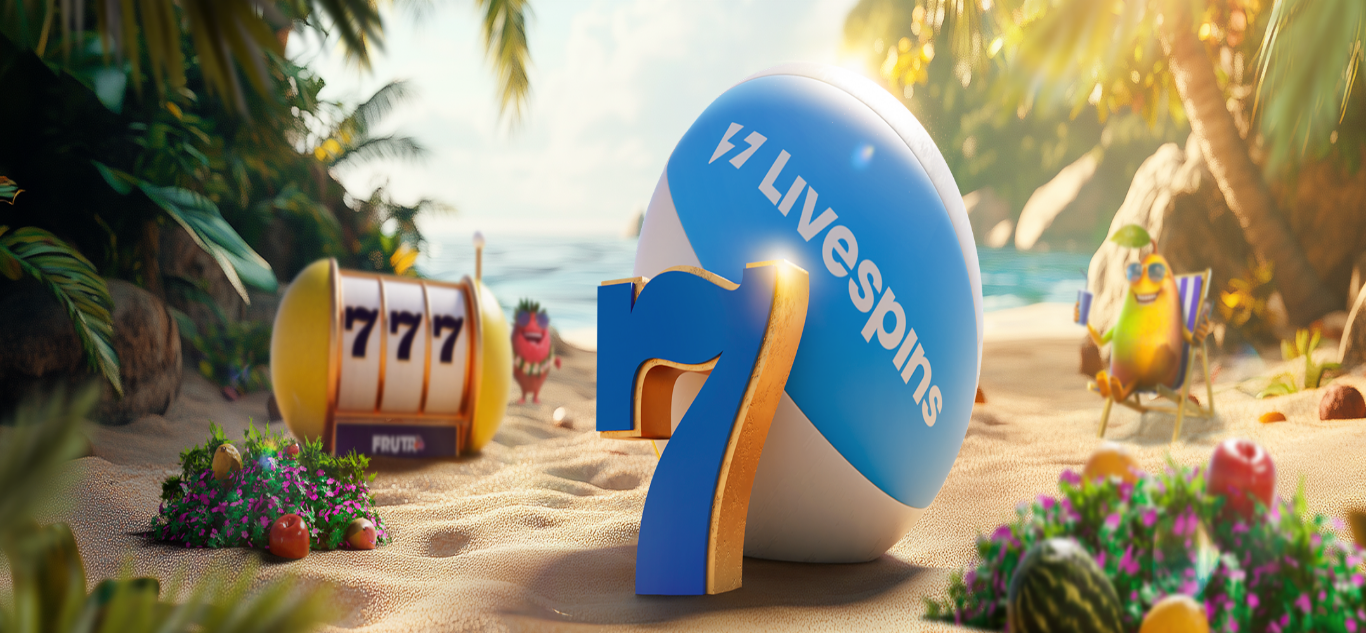 click on "***" at bounding box center [79, 468] 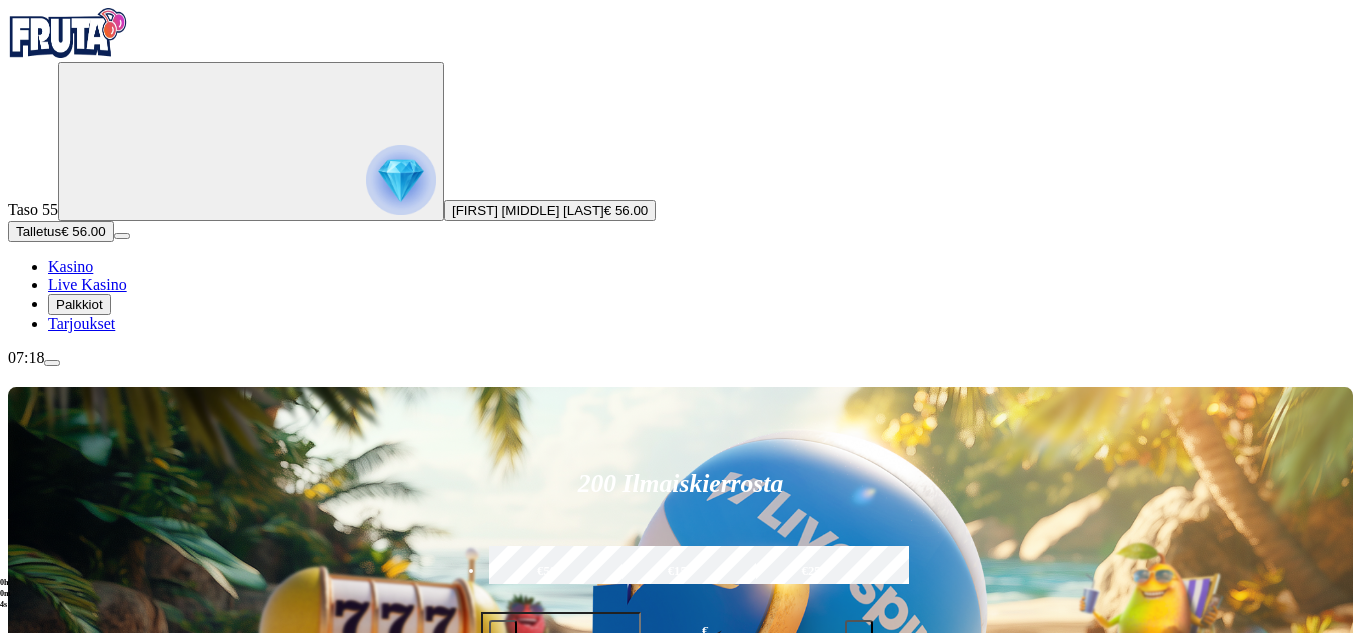 click on "Pelaa nyt" at bounding box center [77, 1525] 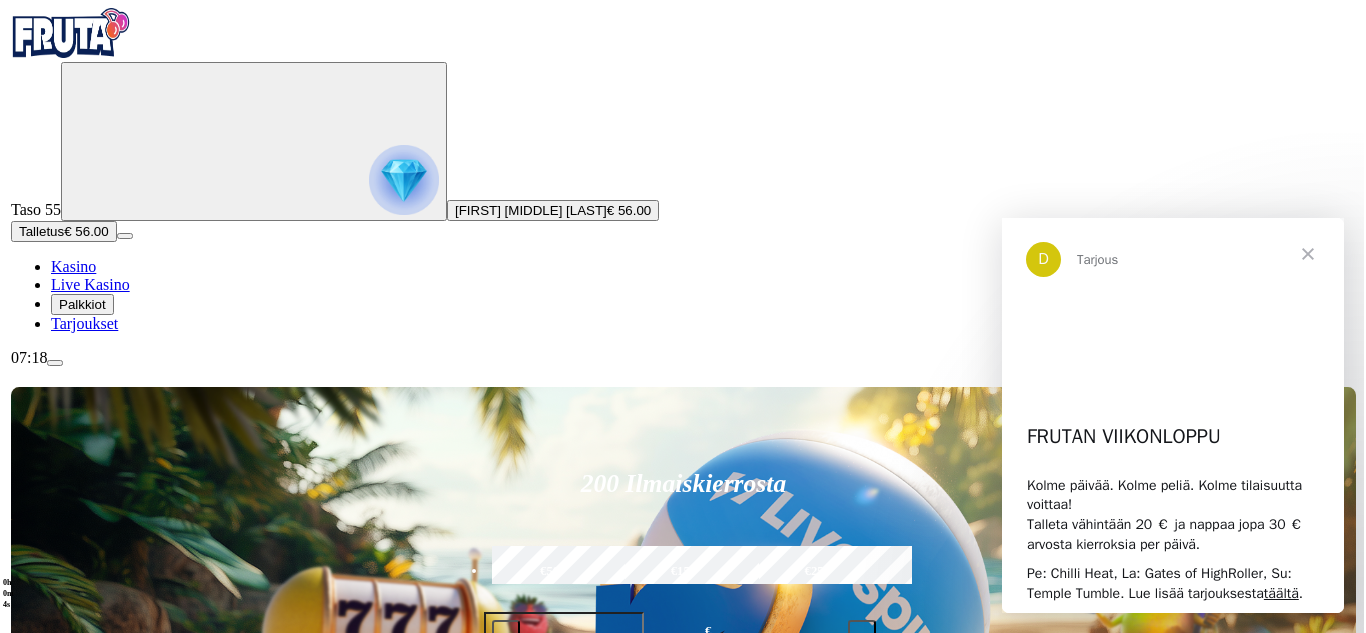scroll, scrollTop: 0, scrollLeft: 0, axis: both 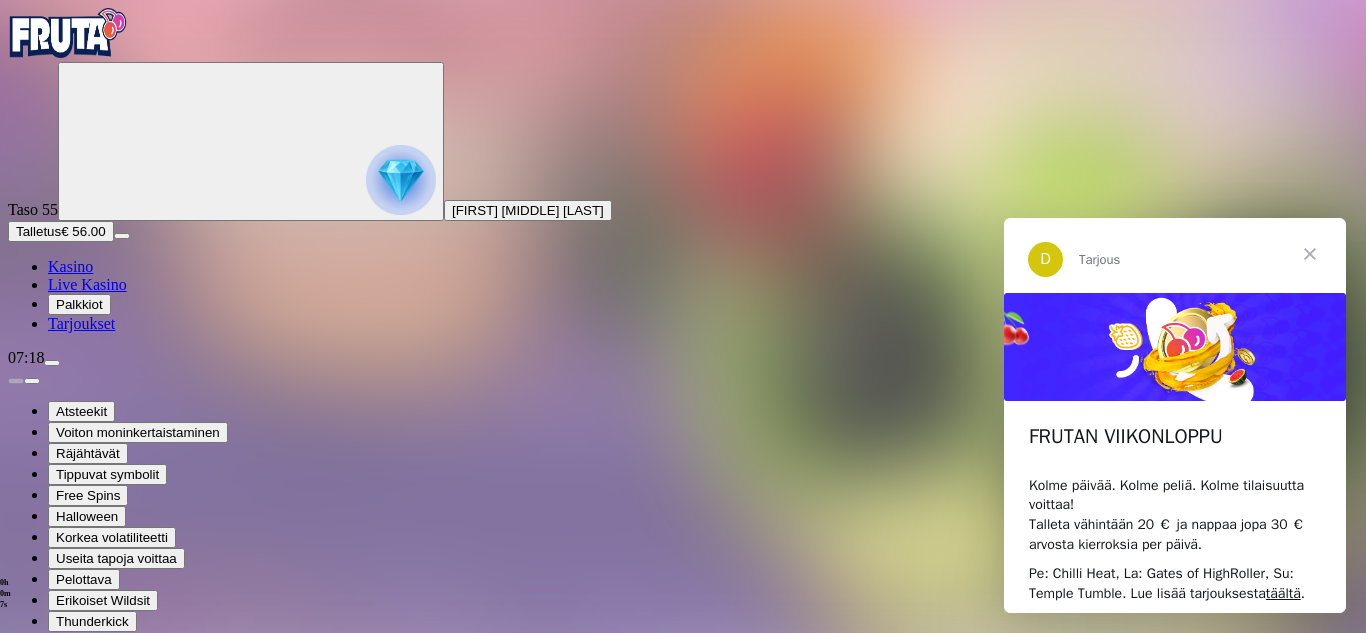 click at bounding box center [1310, 254] 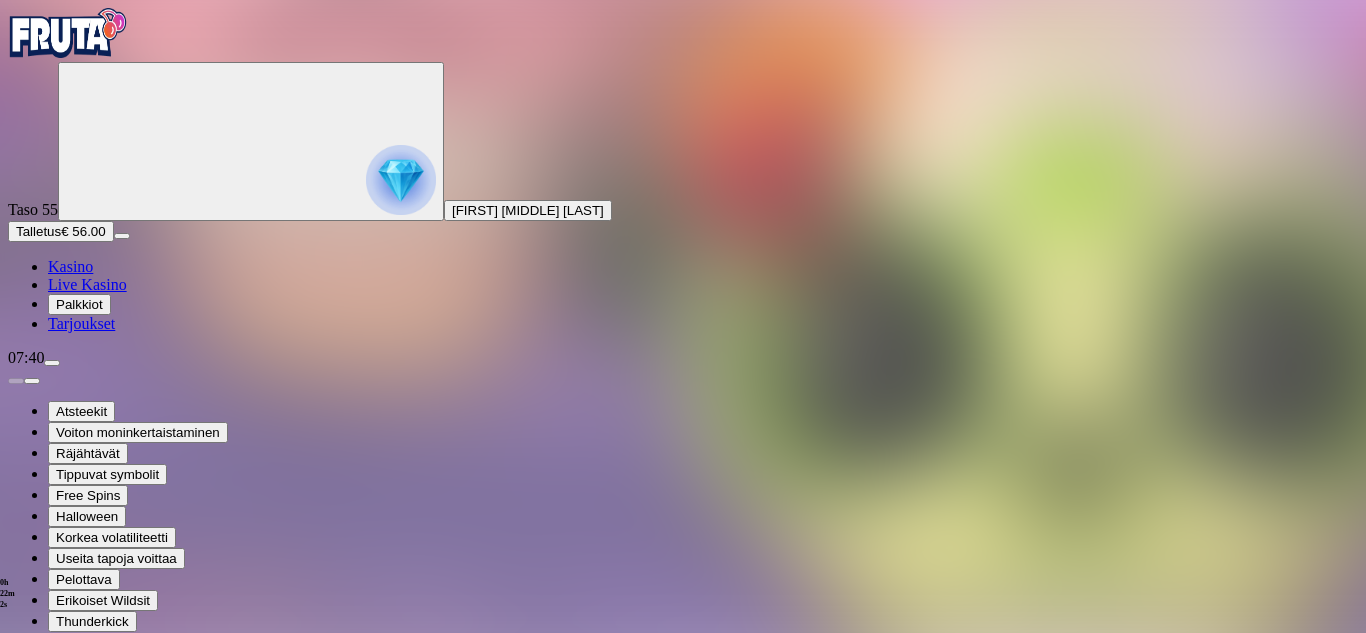 click at bounding box center [52, 363] 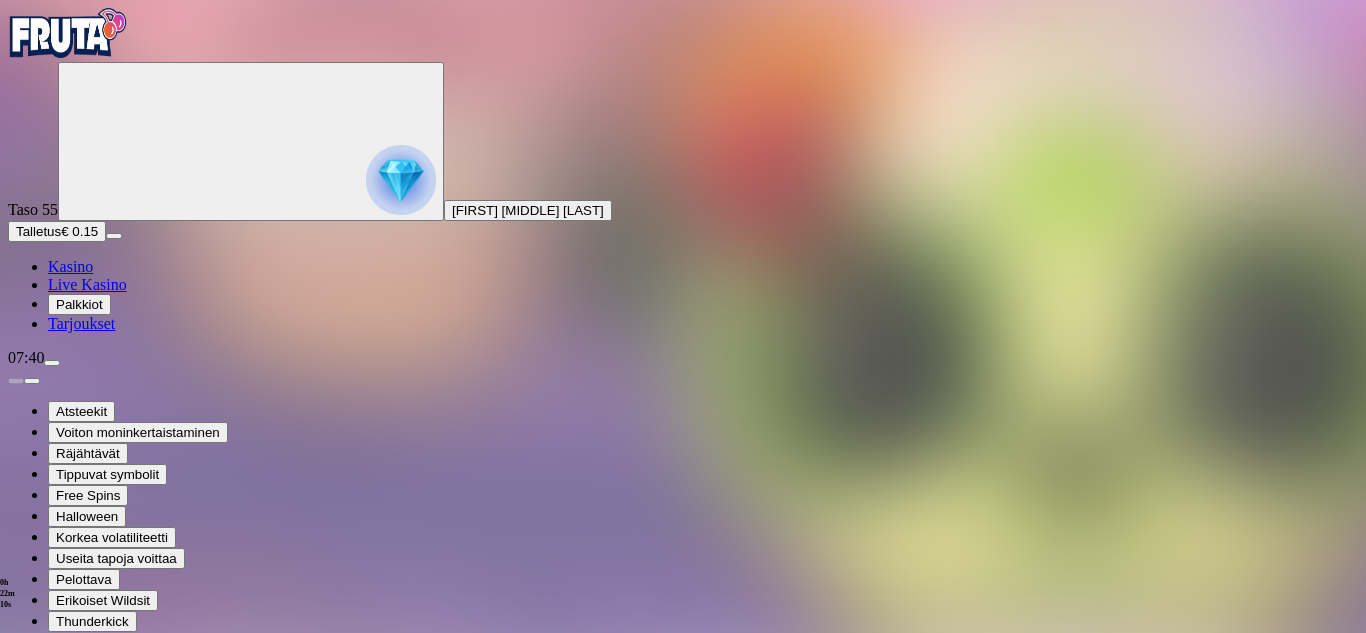 click on "Historia" at bounding box center (113, 1014) 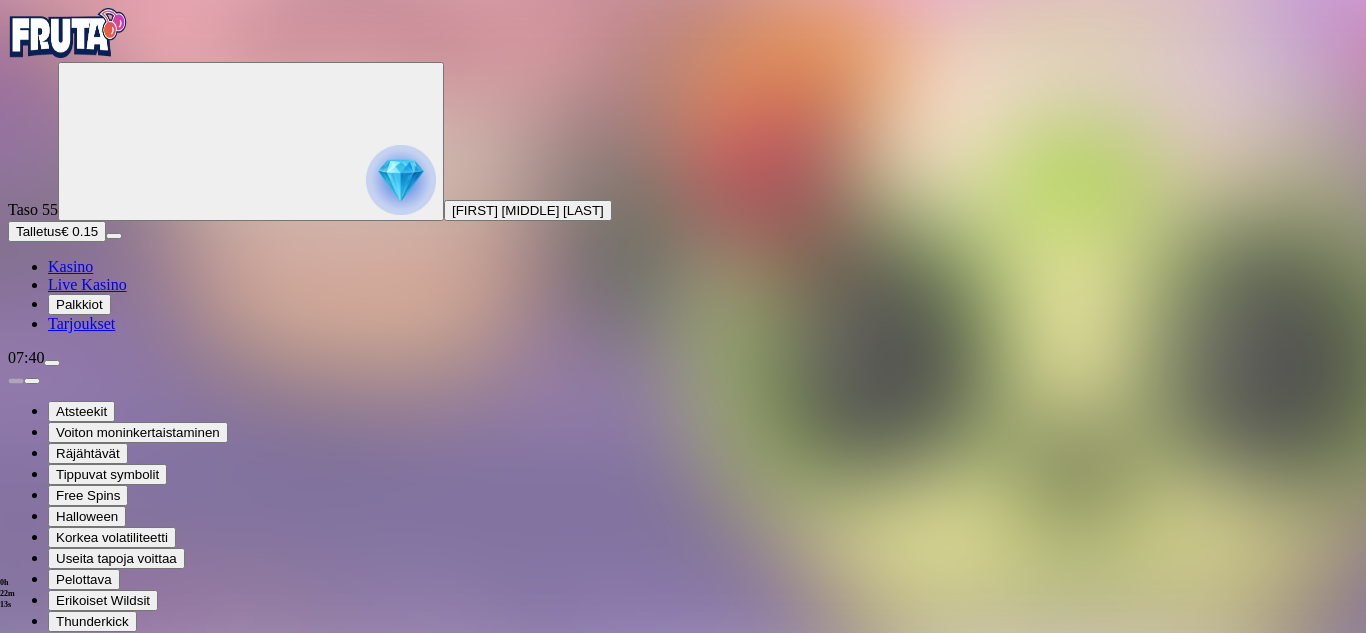 click on ". ." at bounding box center [683, 779] 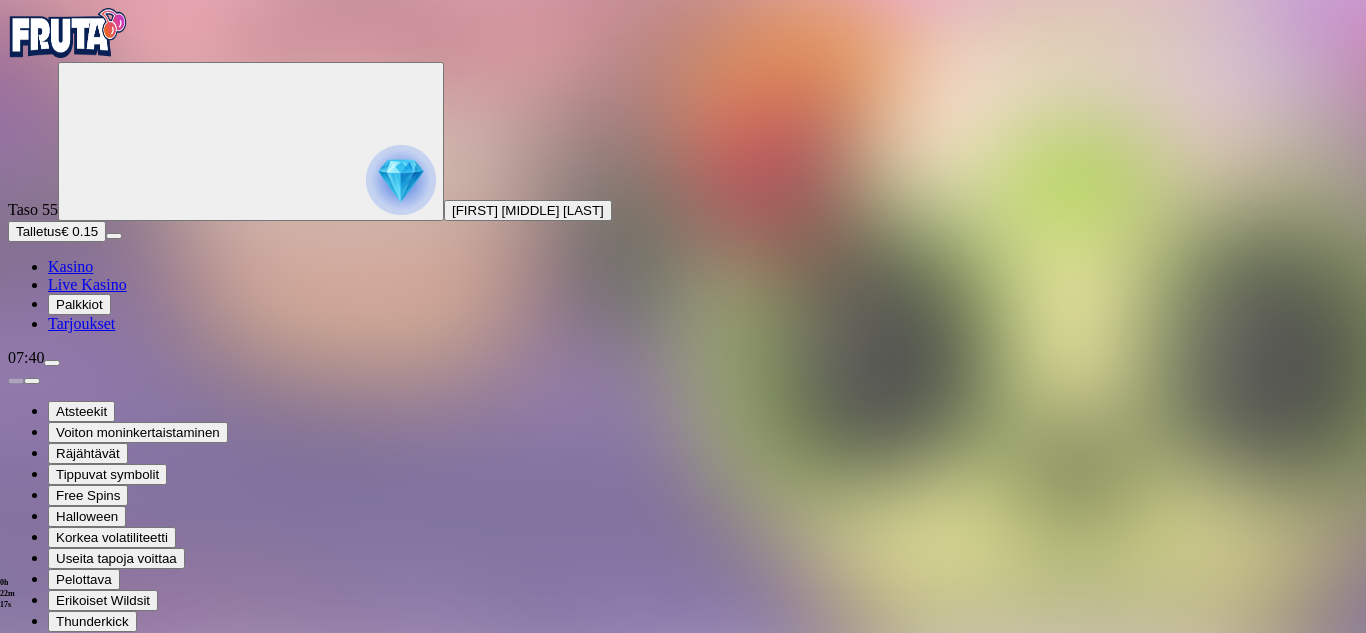 click on "4" at bounding box center (1094, 860) 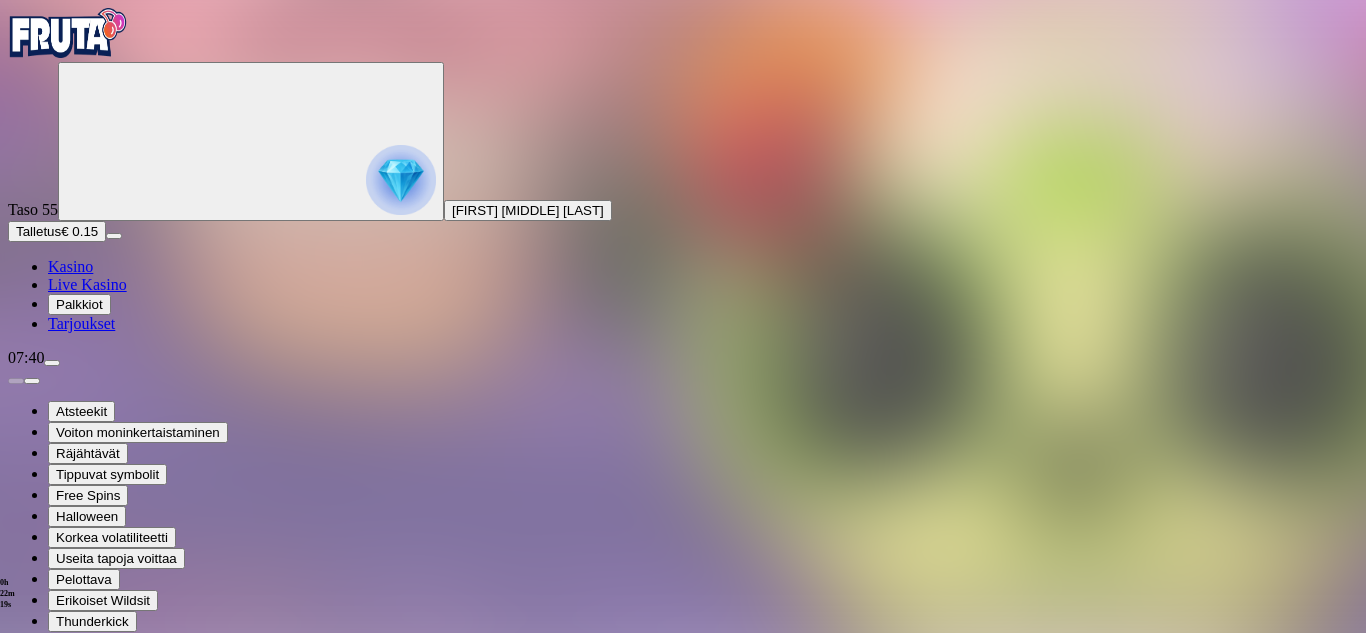 click on ". ." at bounding box center (683, 818) 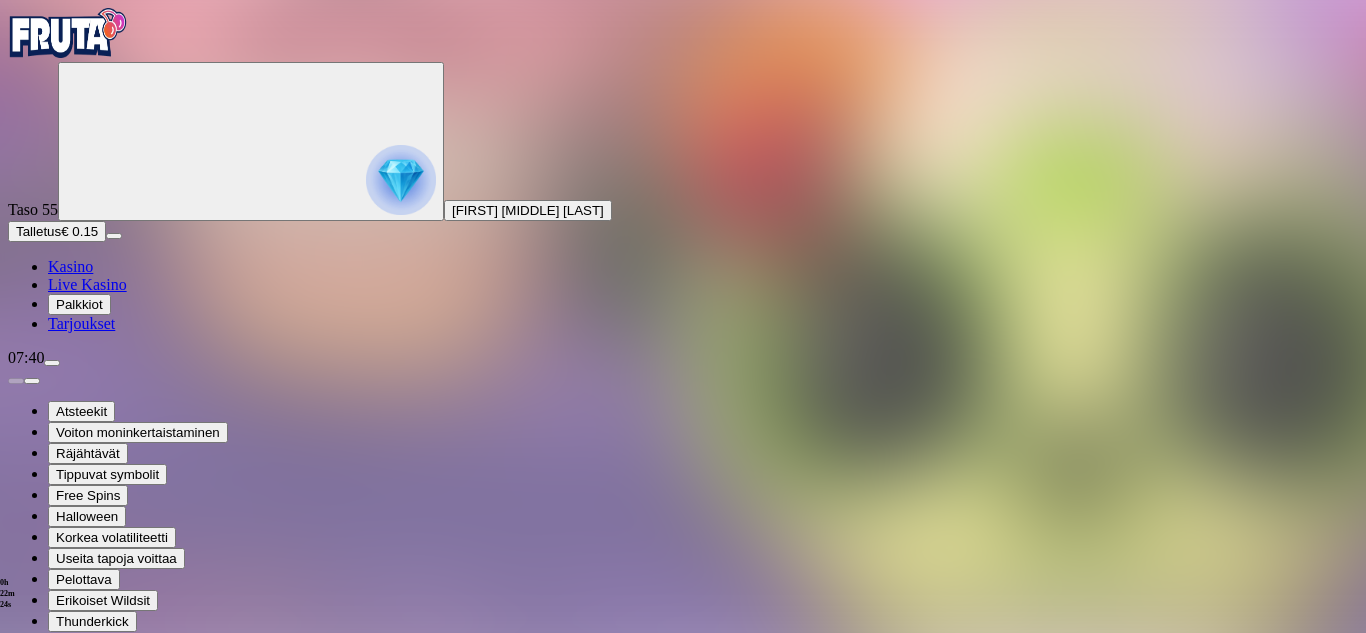 click on "7" at bounding box center [1238, 899] 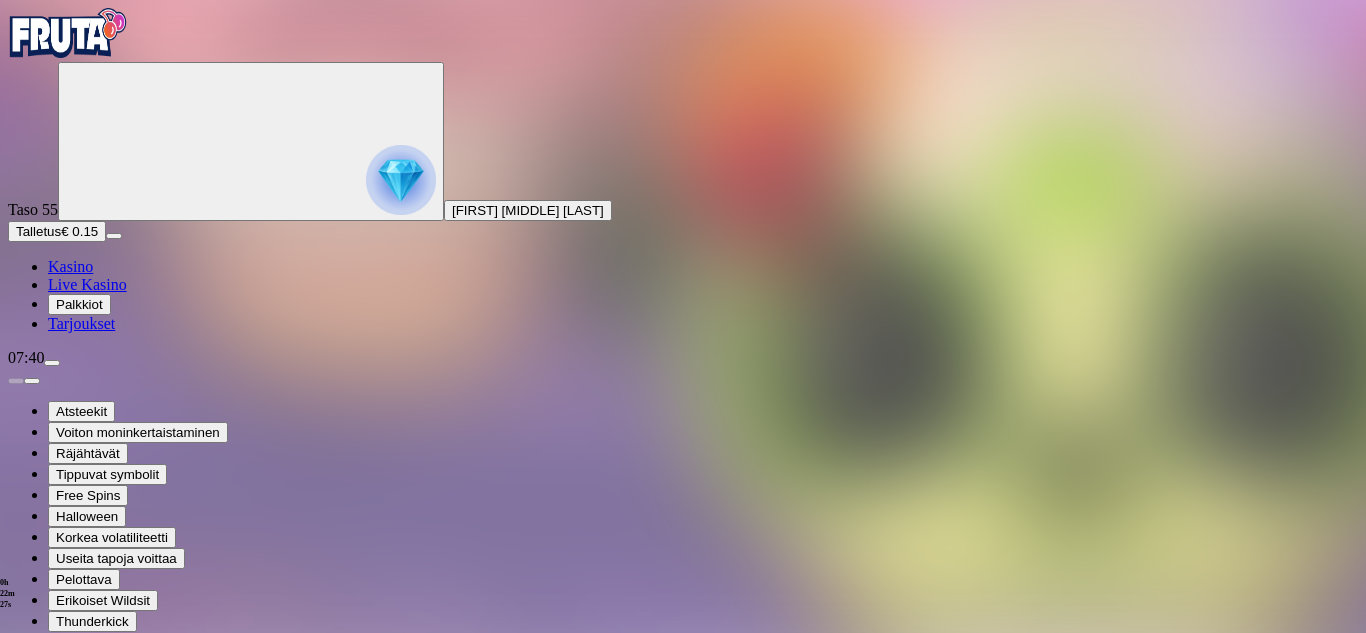 click on "******** ********" at bounding box center (39, 1169) 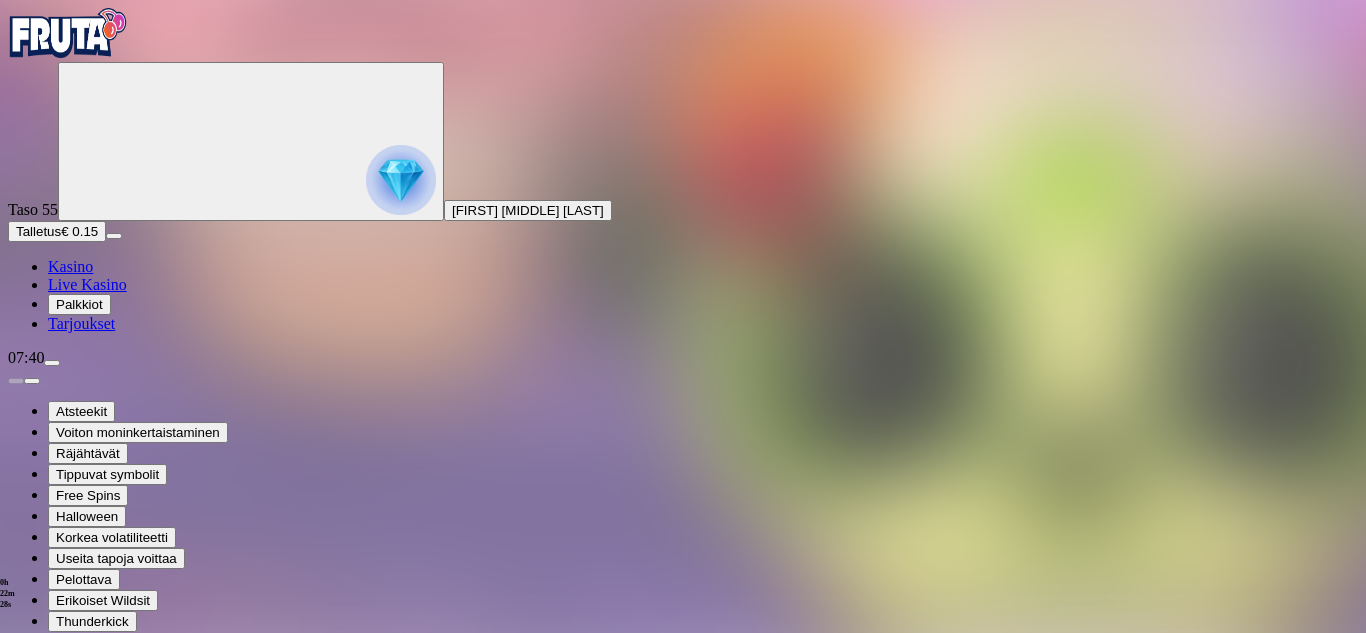 click on "******** ********" at bounding box center [39, 1169] 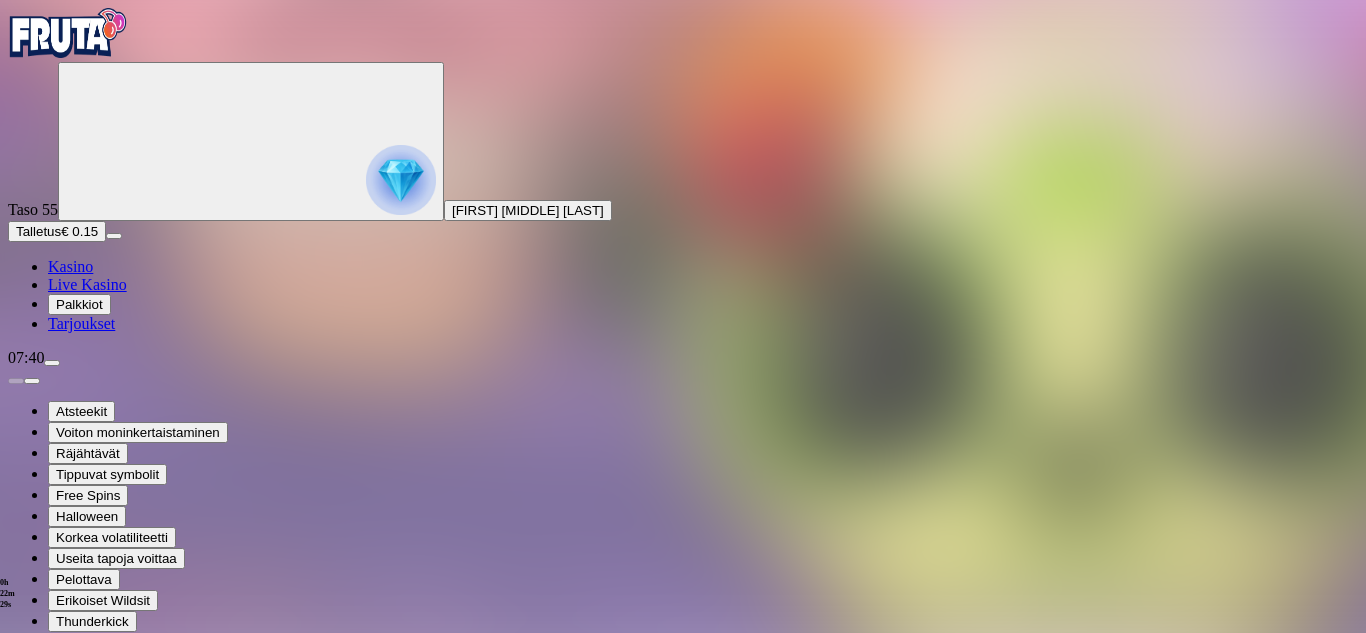 click on "Näytä tapahtumat" at bounding box center (68, 1188) 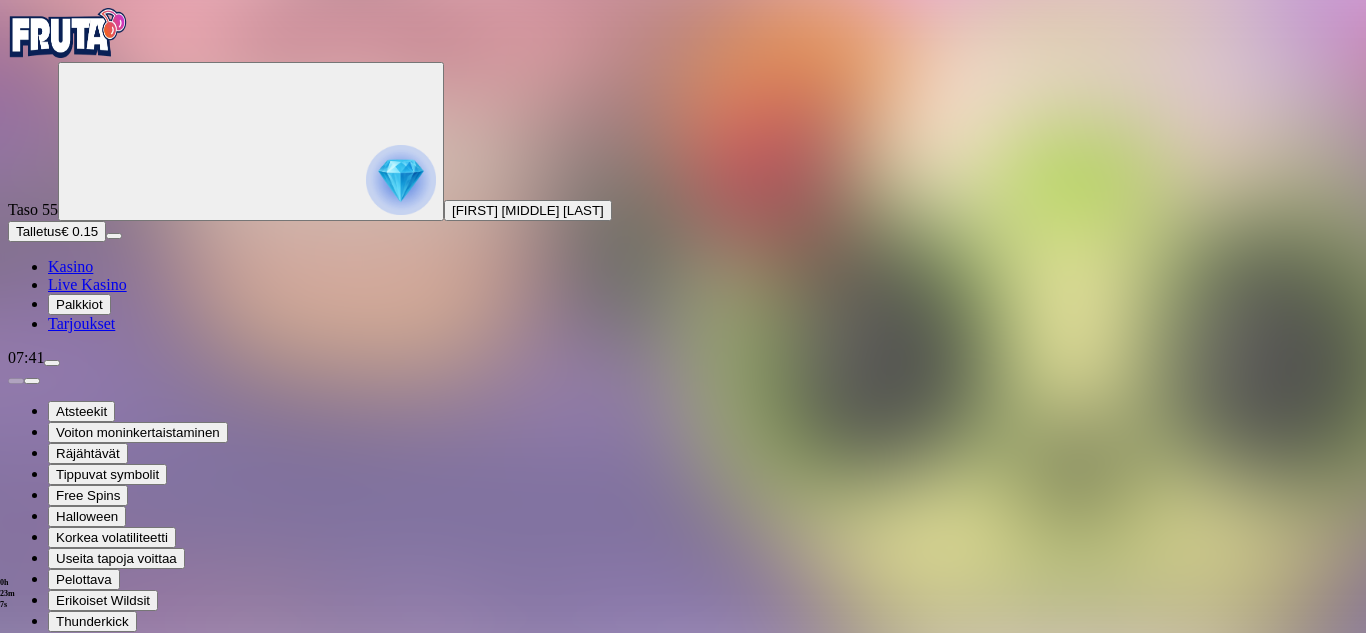 scroll, scrollTop: 0, scrollLeft: 0, axis: both 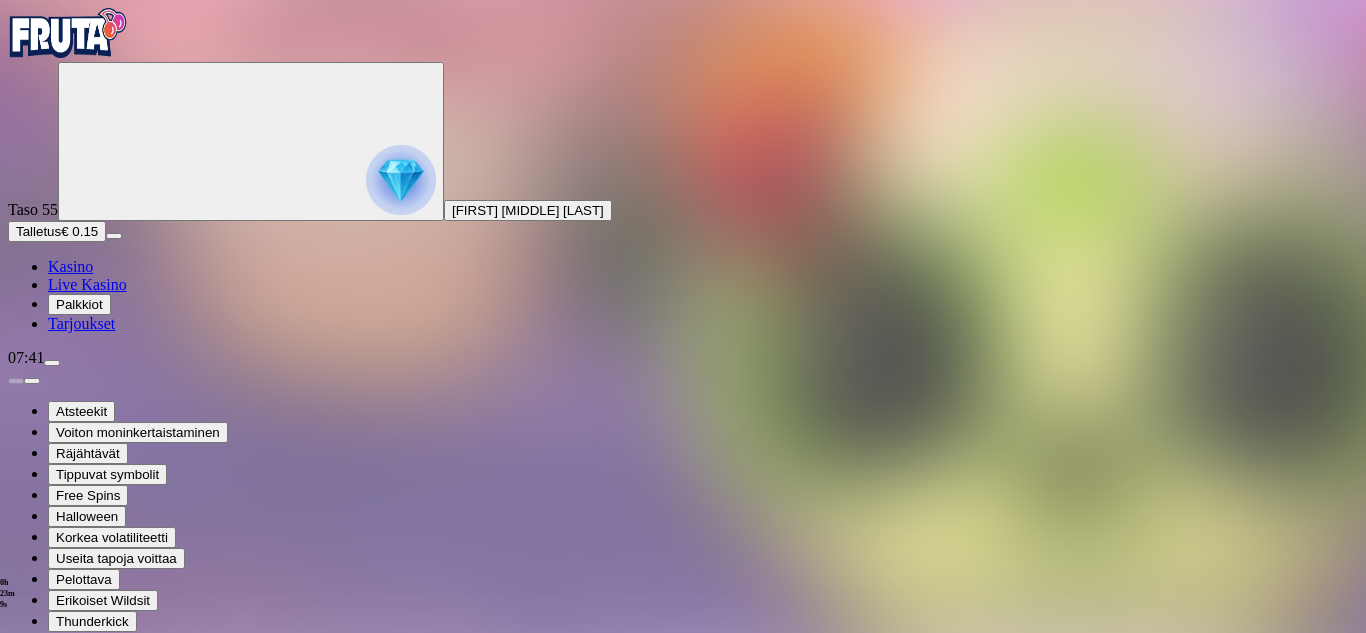 click on "******** ********" at bounding box center (39, 1169) 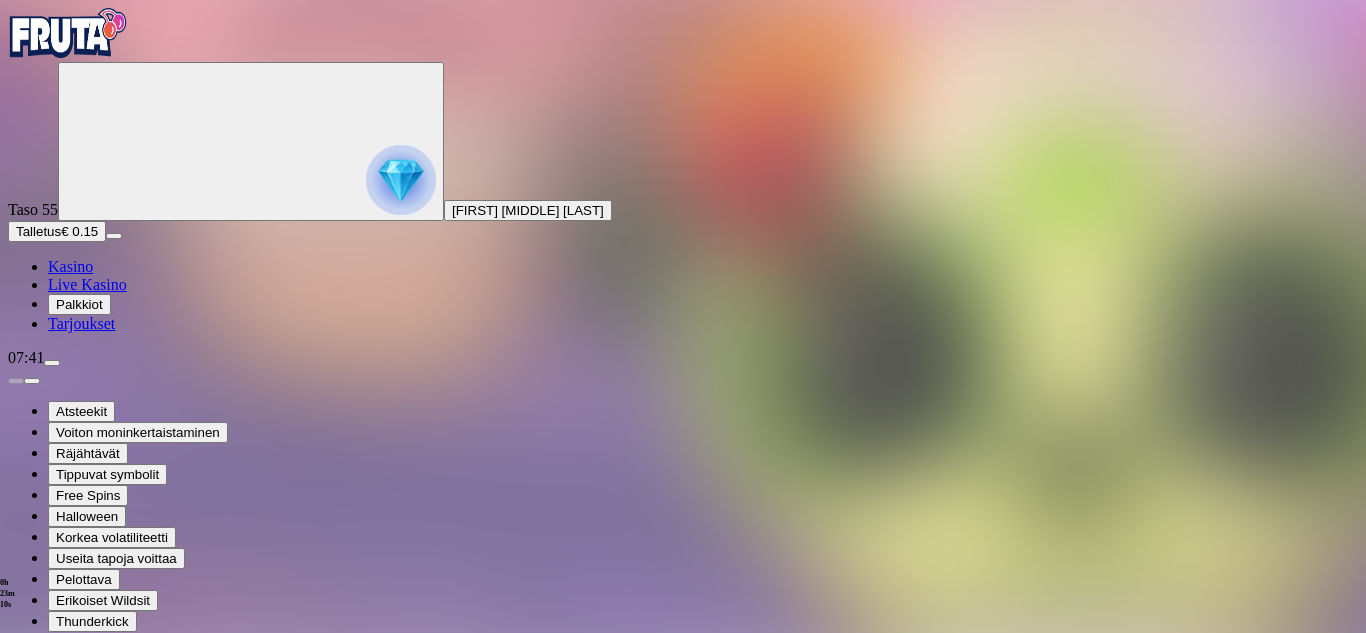 select on "********" 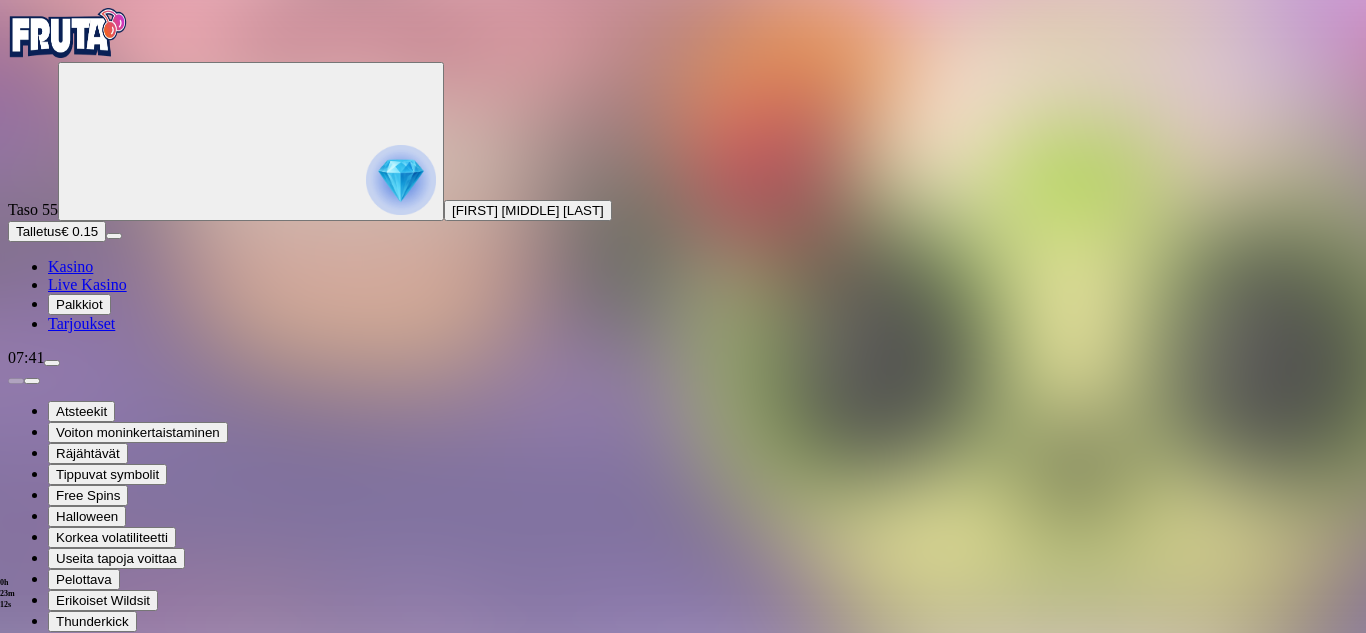 click on "Näytä tapahtumat" at bounding box center (68, 1188) 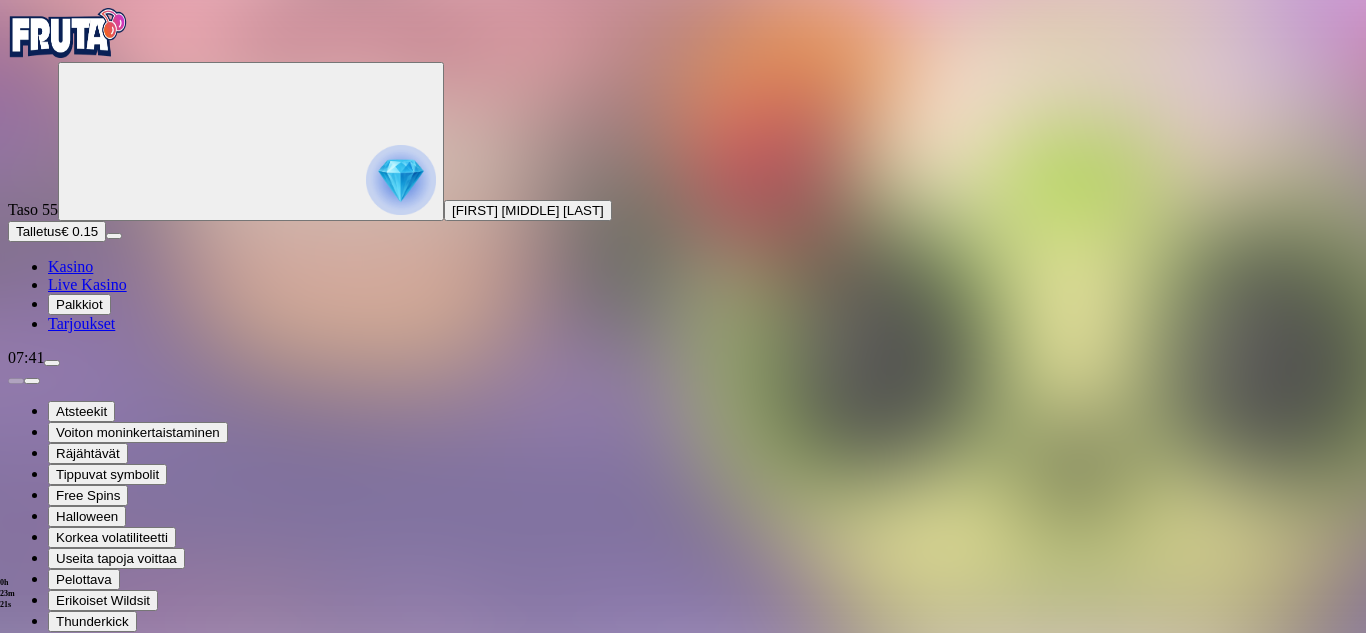 scroll, scrollTop: 0, scrollLeft: 0, axis: both 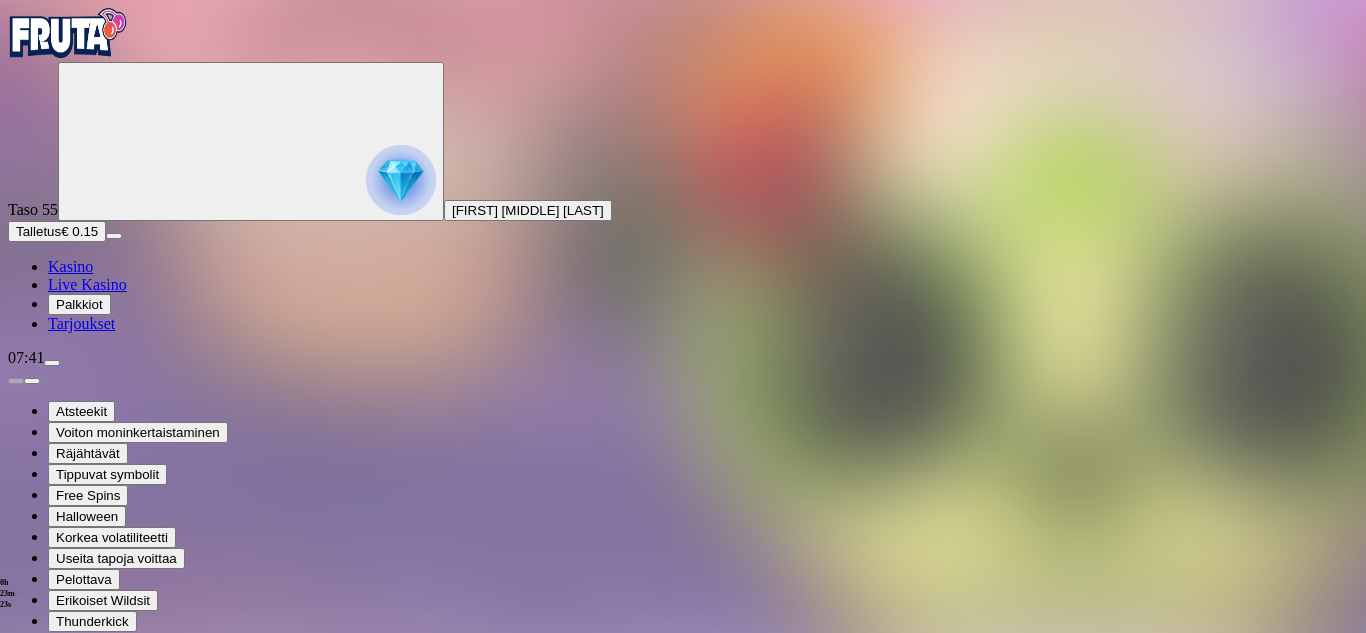 click at bounding box center (16, 747) 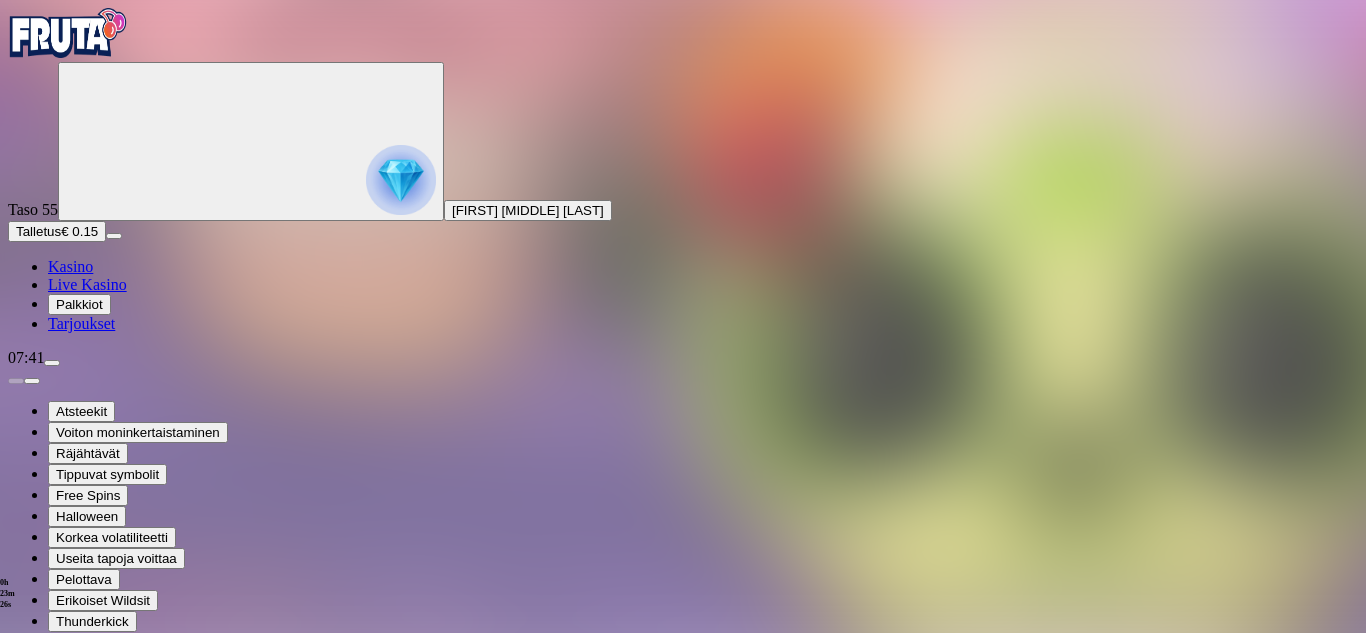 click at bounding box center [52, 363] 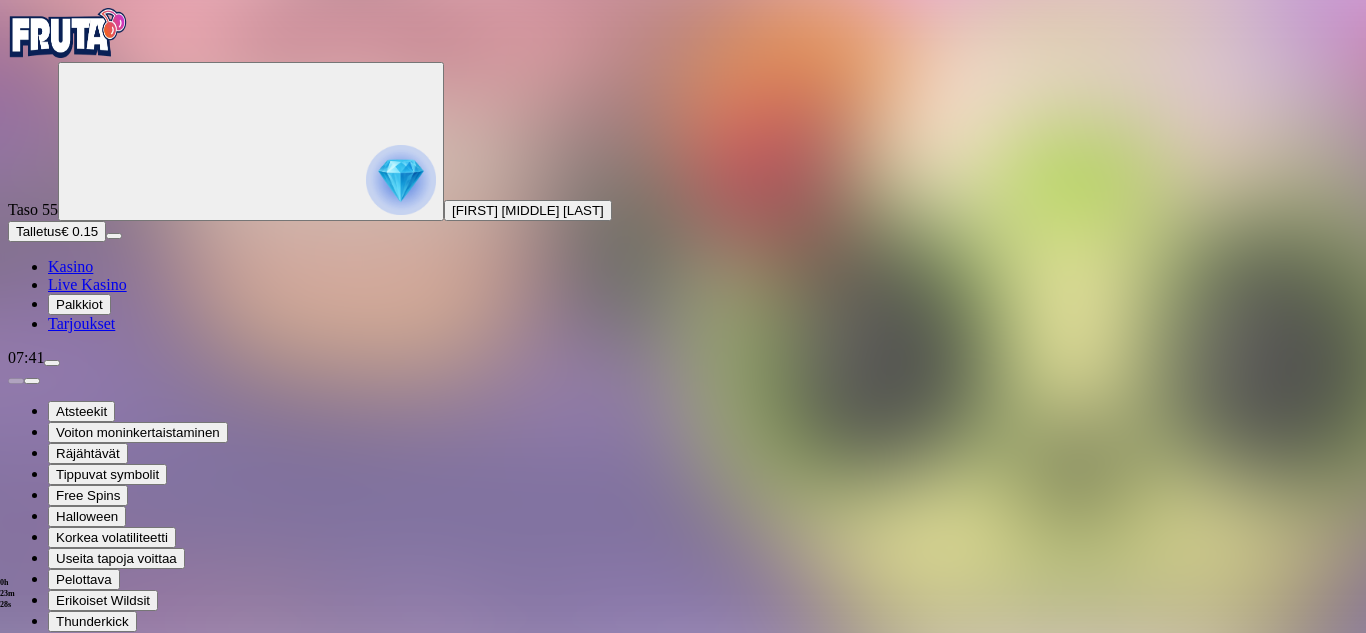 scroll, scrollTop: 80, scrollLeft: 0, axis: vertical 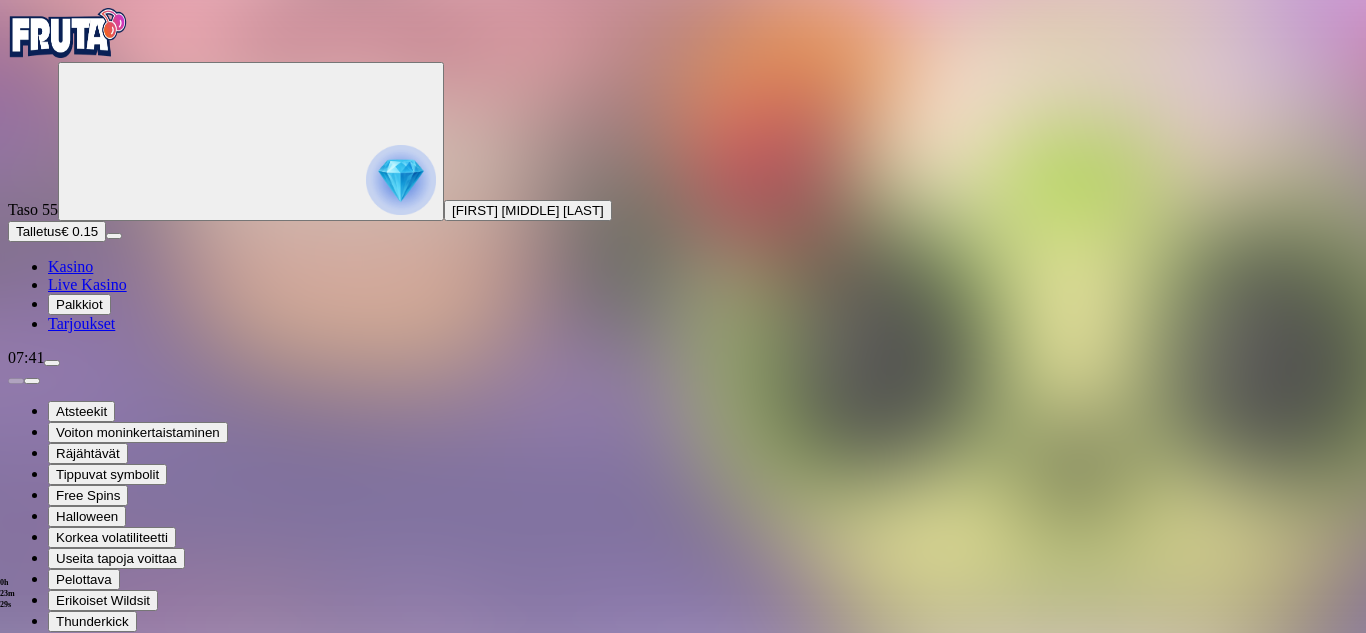 click on "Kirjaudu ulos" at bounding box center (54, 1135) 